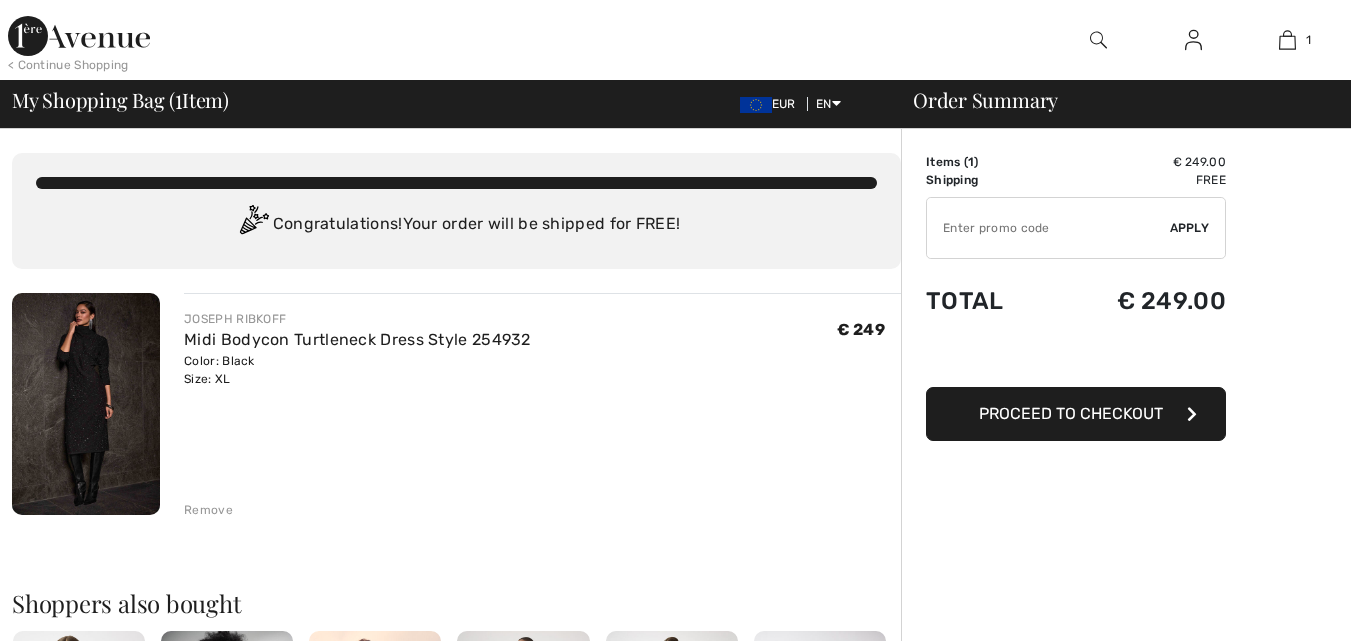 scroll, scrollTop: 0, scrollLeft: 0, axis: both 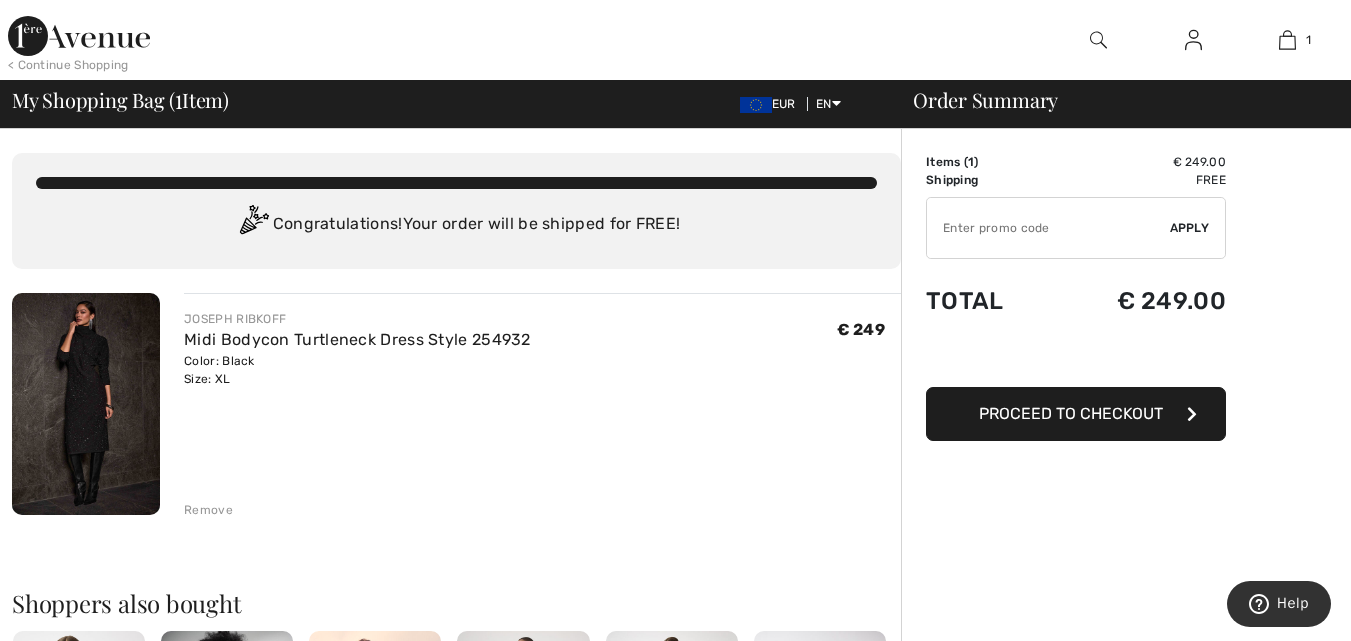 click on "Proceed to Checkout" at bounding box center (1071, 413) 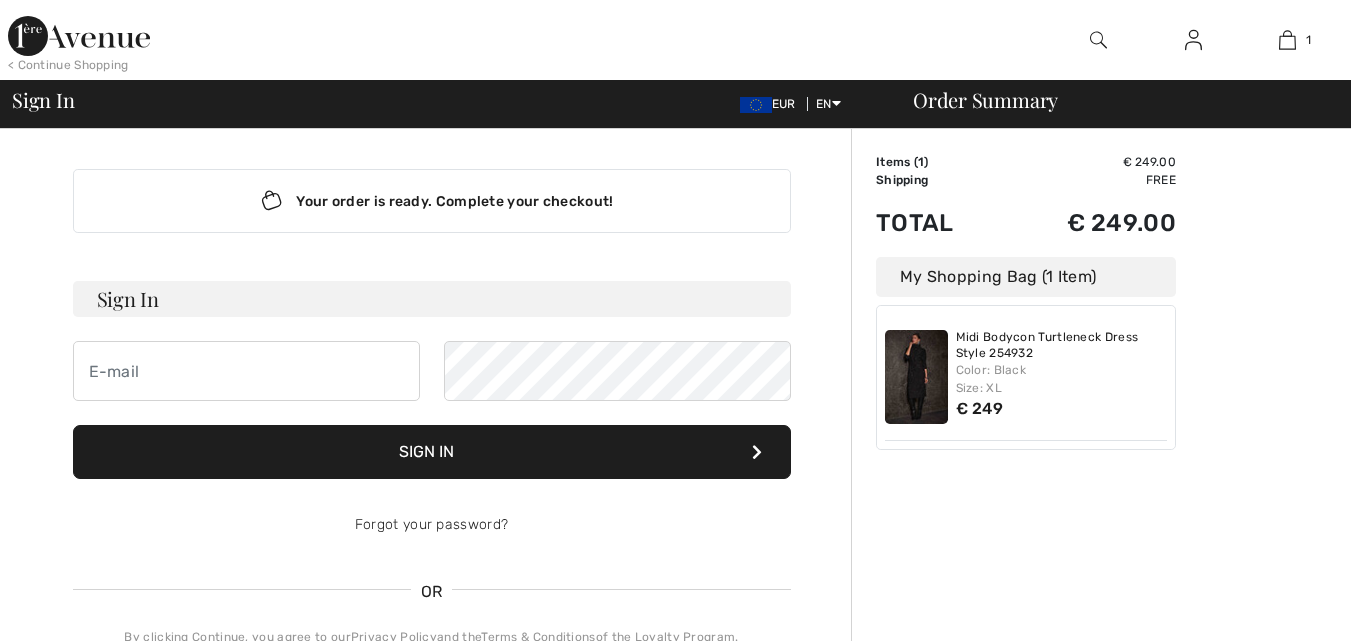 scroll, scrollTop: 0, scrollLeft: 0, axis: both 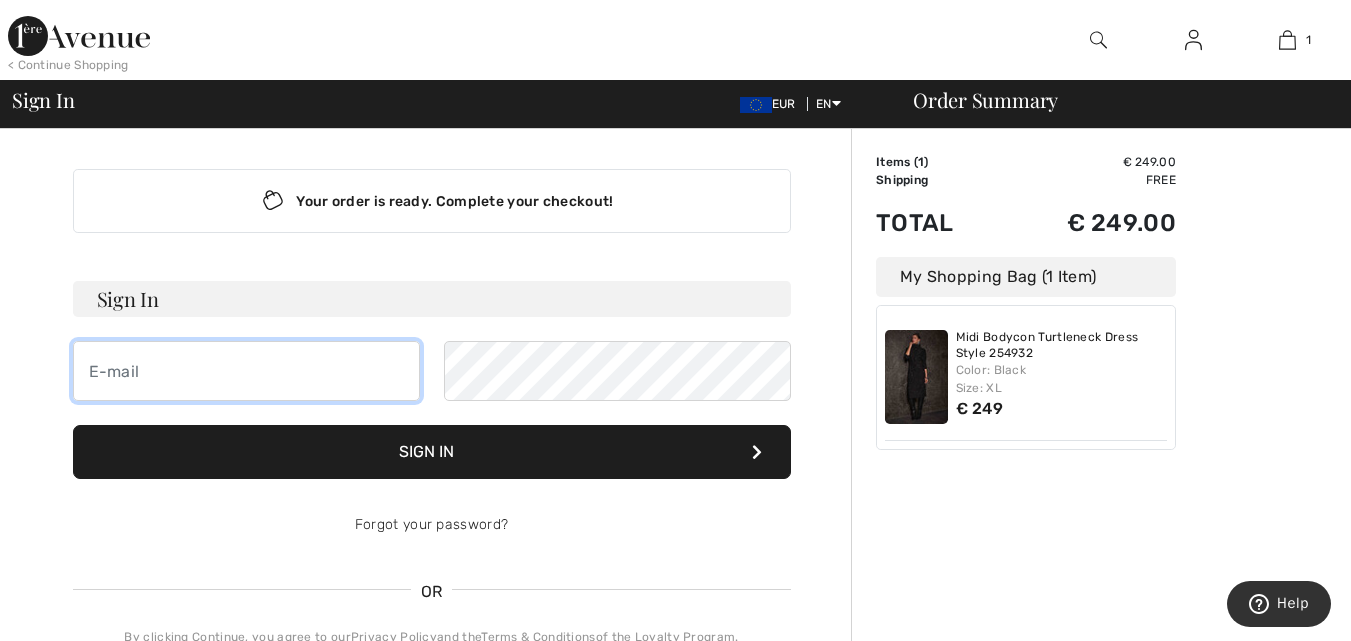 click at bounding box center (246, 371) 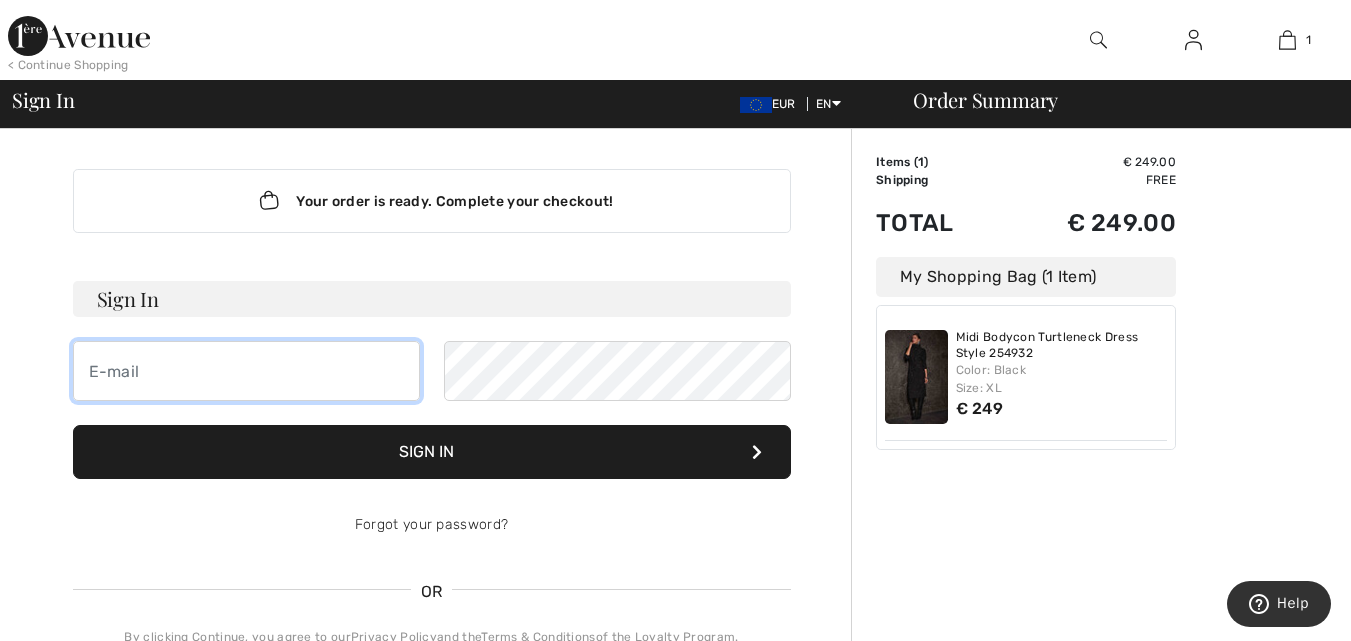 type on "lucette.angillis@skynet.be" 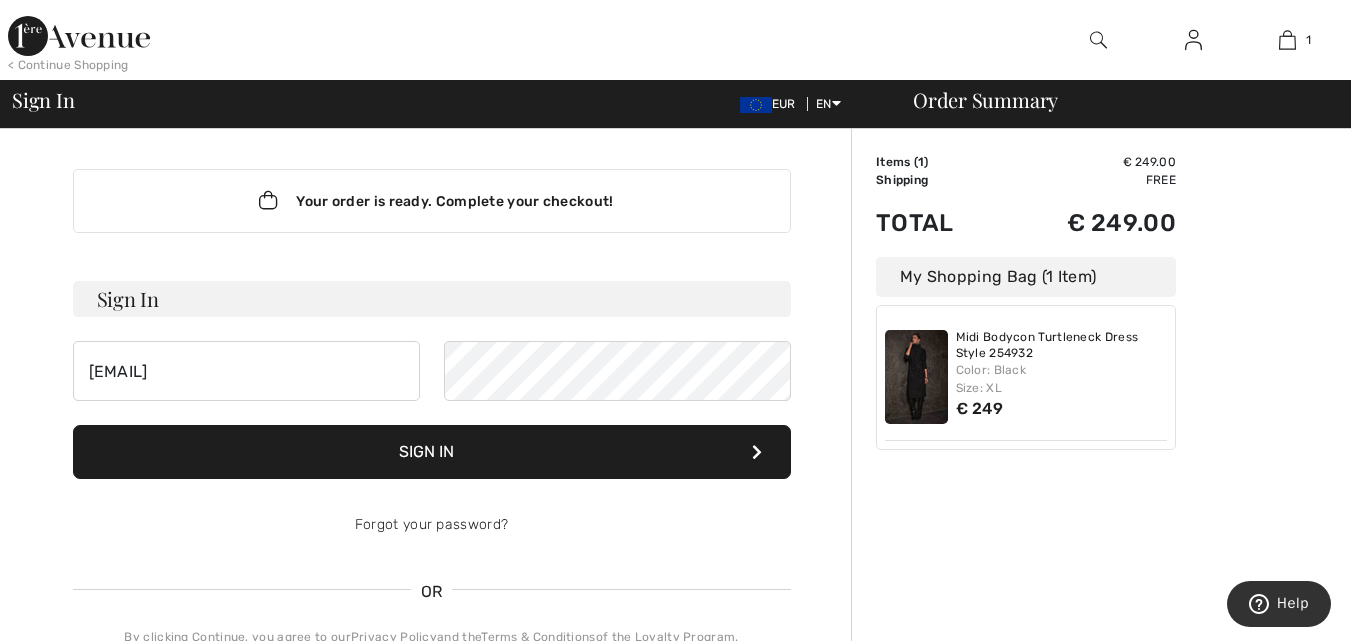 click on "Sign In" at bounding box center (432, 452) 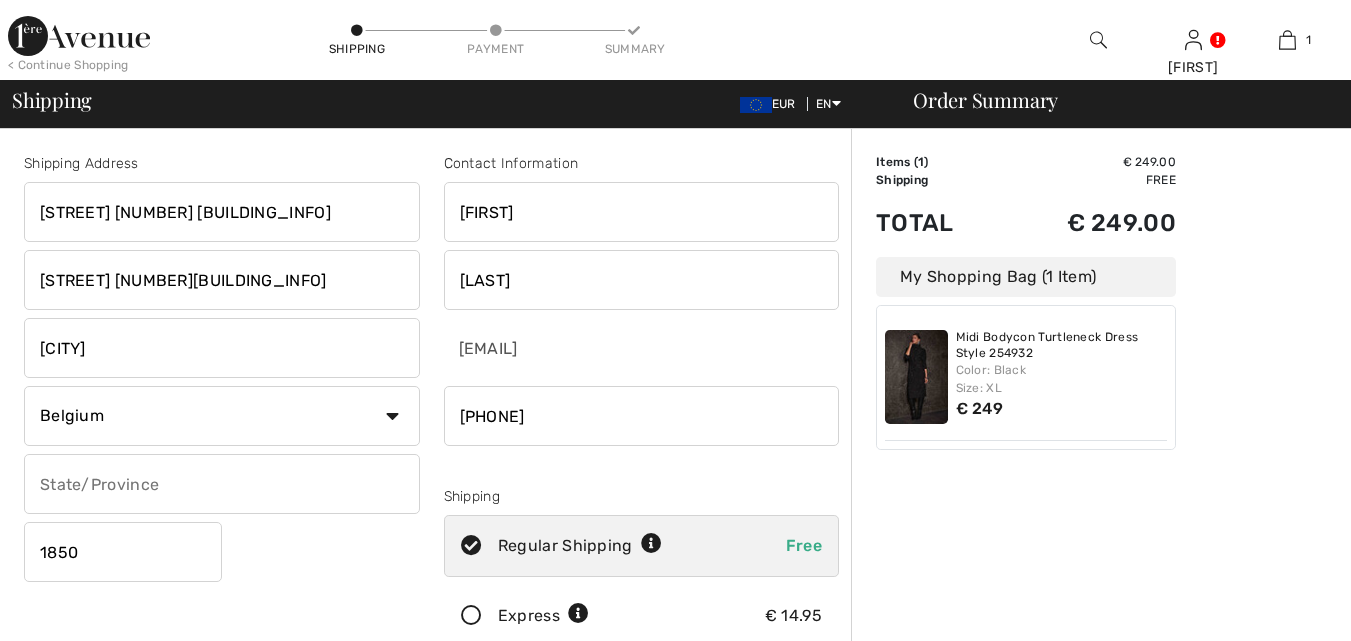 scroll, scrollTop: 0, scrollLeft: 0, axis: both 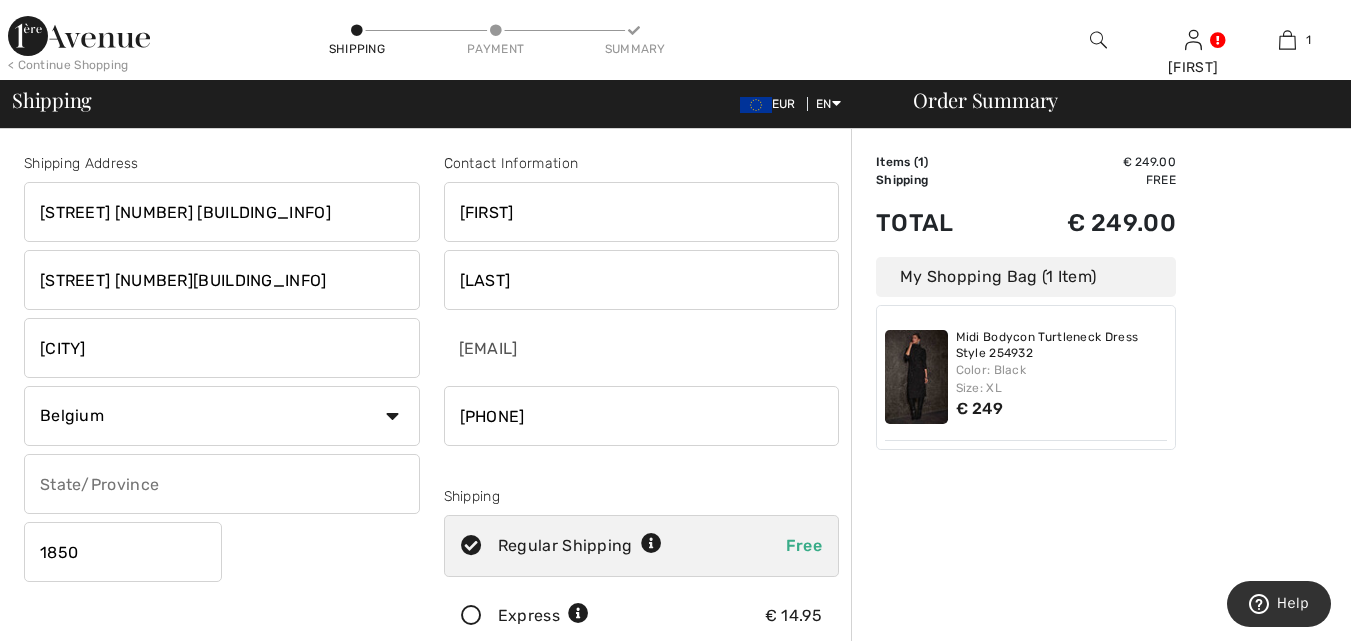 drag, startPoint x: 215, startPoint y: 273, endPoint x: 27, endPoint y: 294, distance: 189.16924 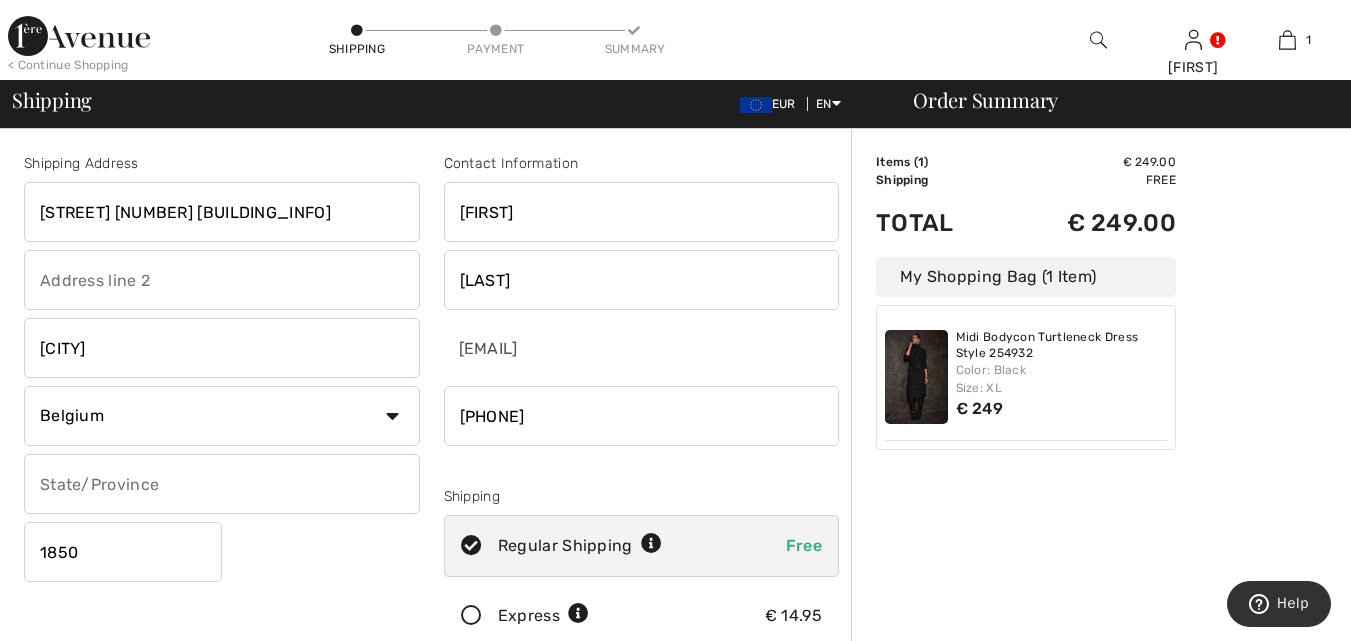type 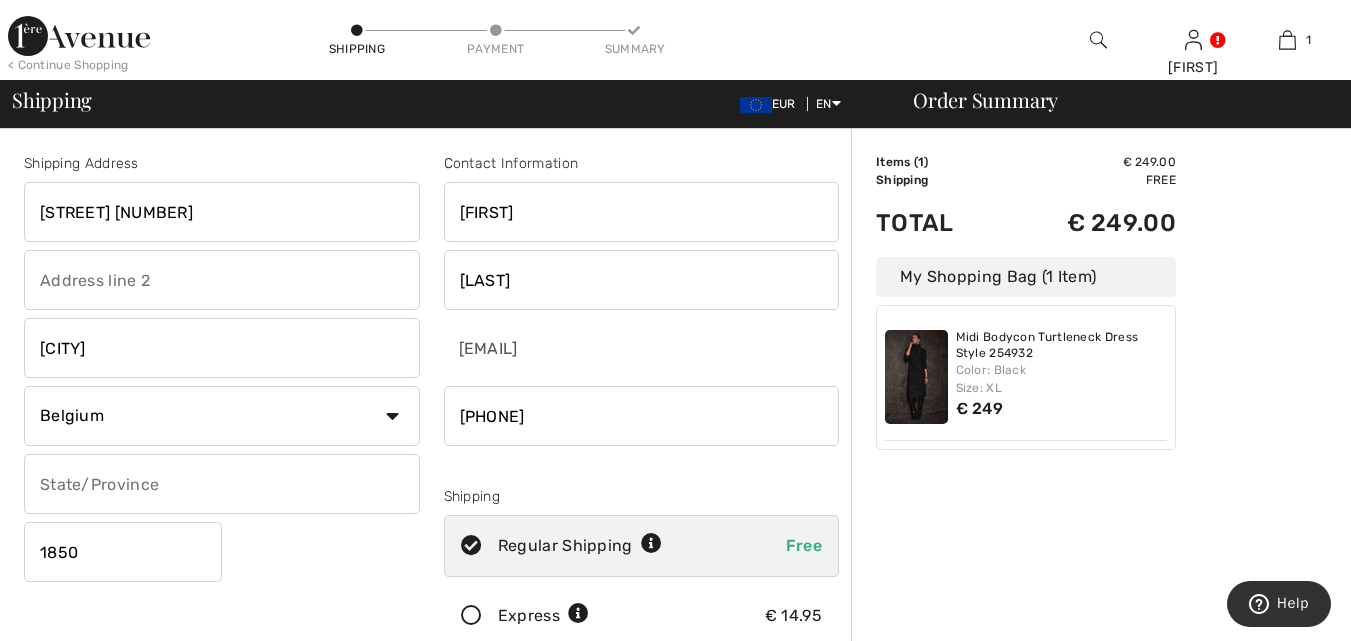 type on "Vilvoordsesteenweg 155" 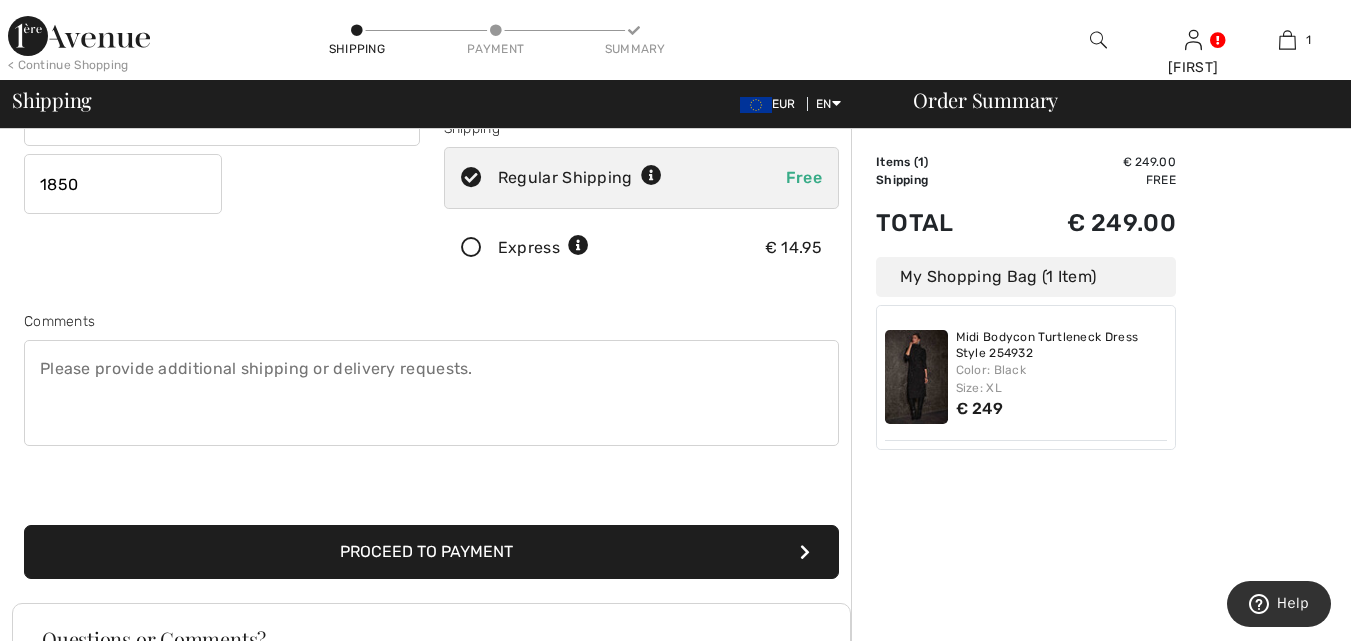 scroll, scrollTop: 400, scrollLeft: 0, axis: vertical 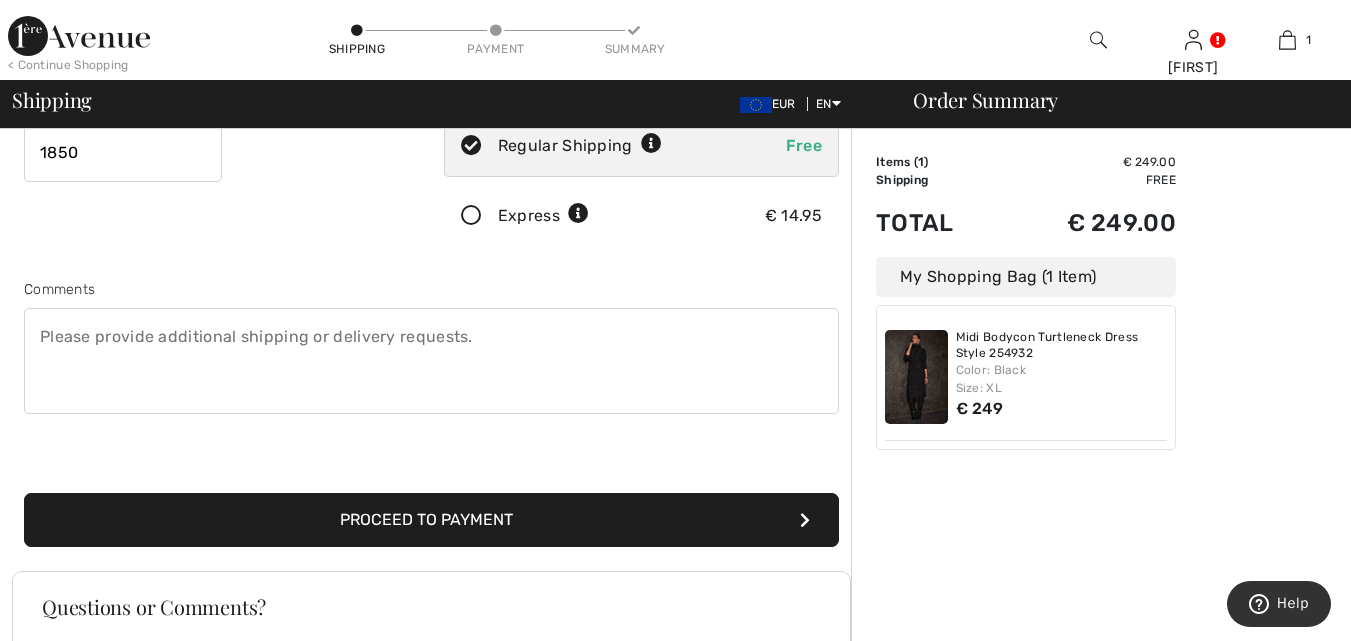 click at bounding box center (431, 361) 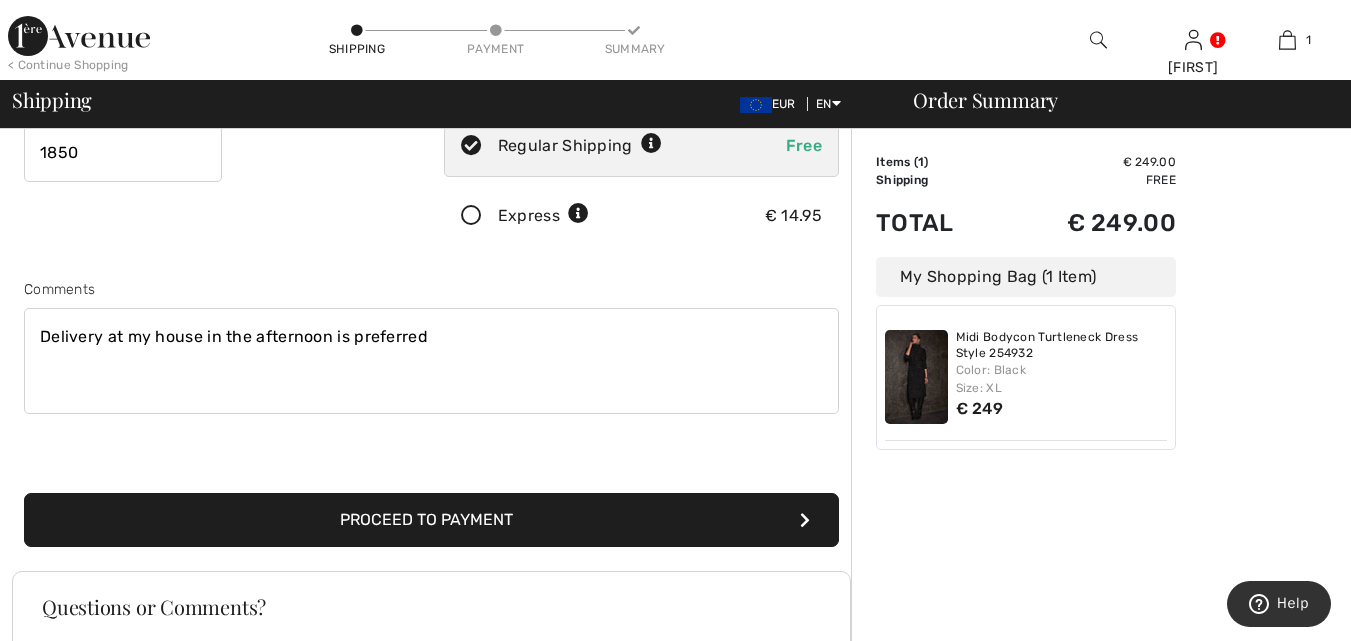 click on "Delivery at my house in the afternoon is preferred" at bounding box center [431, 361] 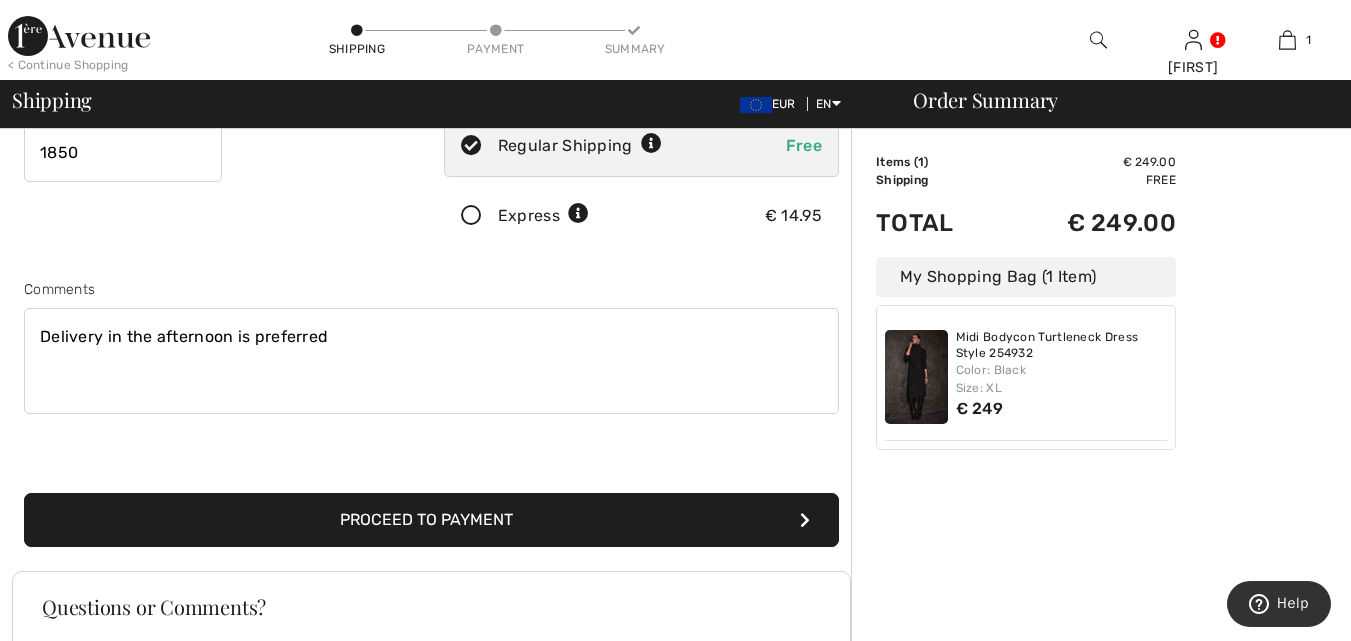 click on "Delivery in the afternoon is preferred" at bounding box center [431, 361] 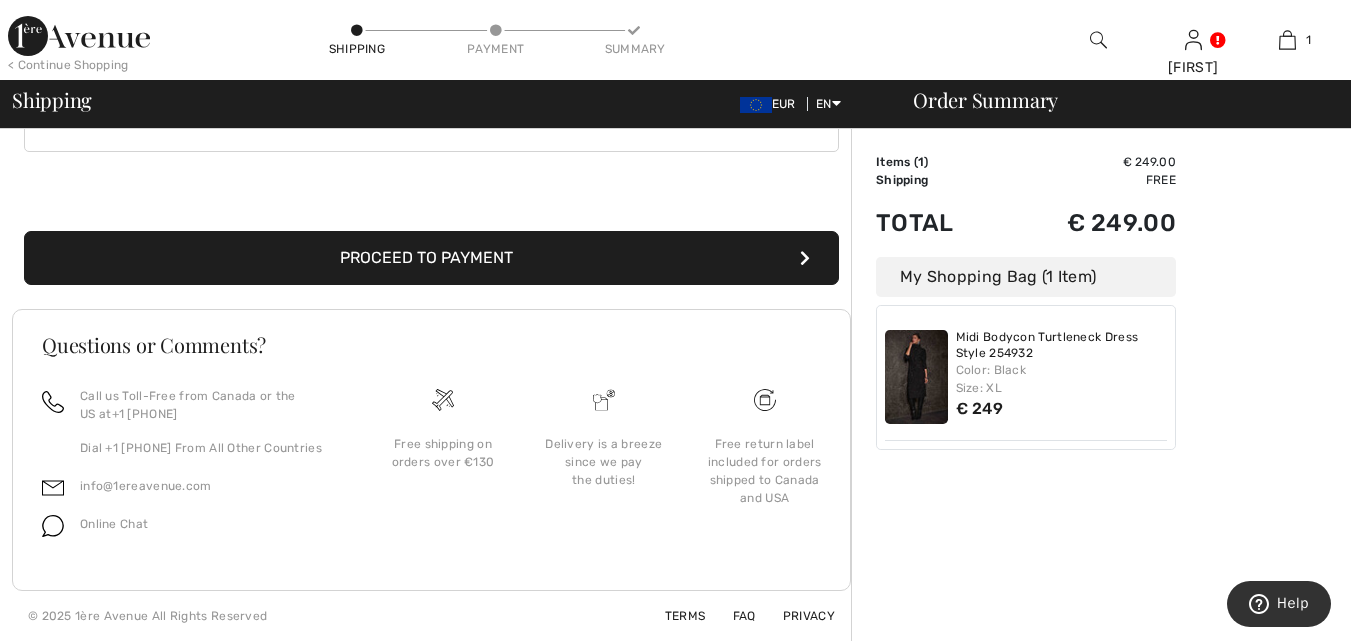 scroll, scrollTop: 680, scrollLeft: 0, axis: vertical 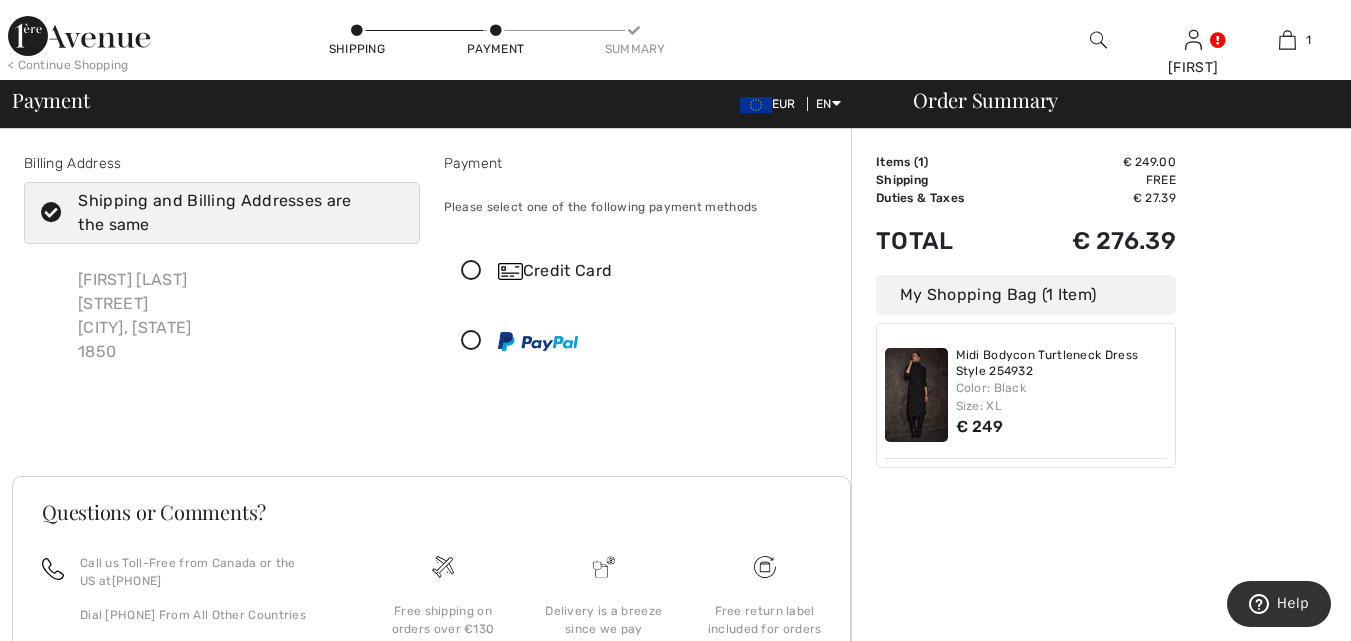 click at bounding box center (471, 341) 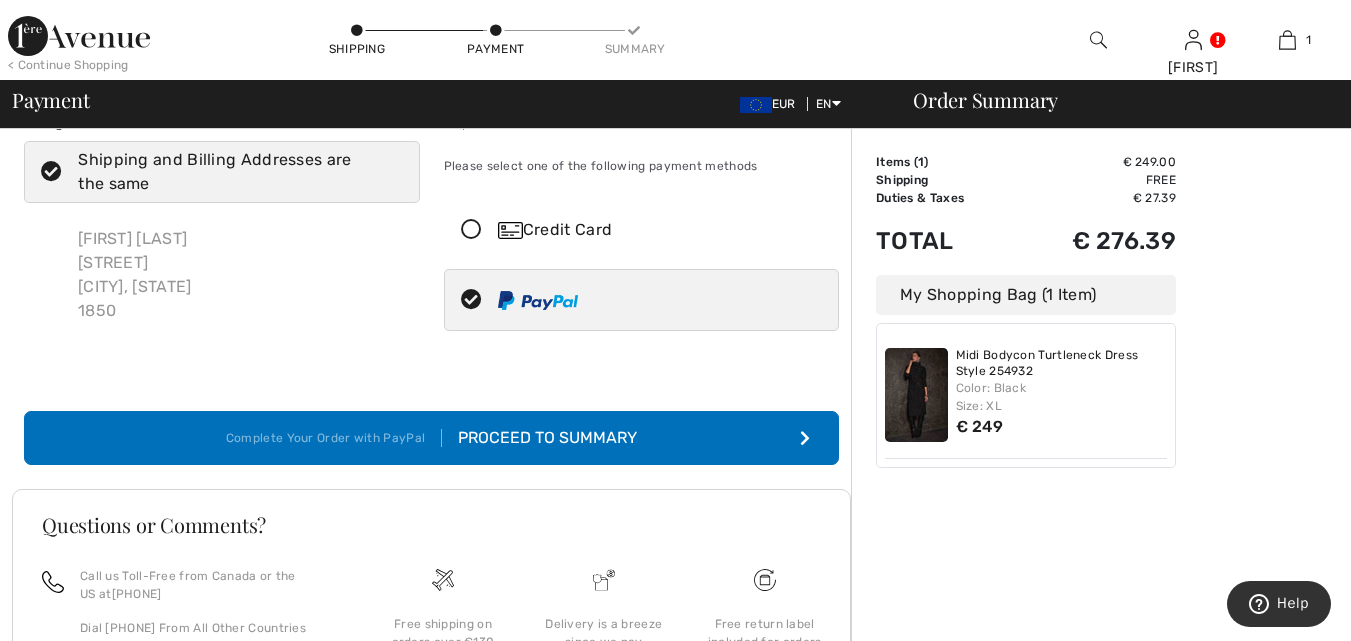 scroll, scrollTop: 39, scrollLeft: 0, axis: vertical 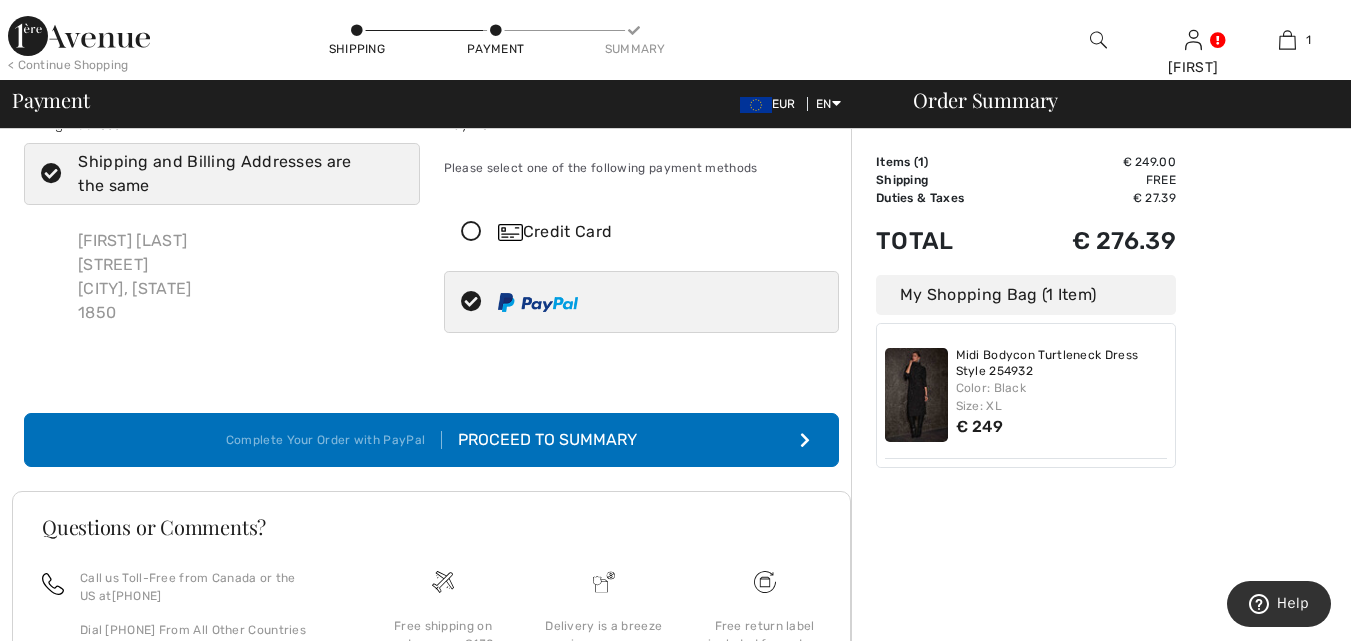 click on "Proceed to Summary" at bounding box center [539, 440] 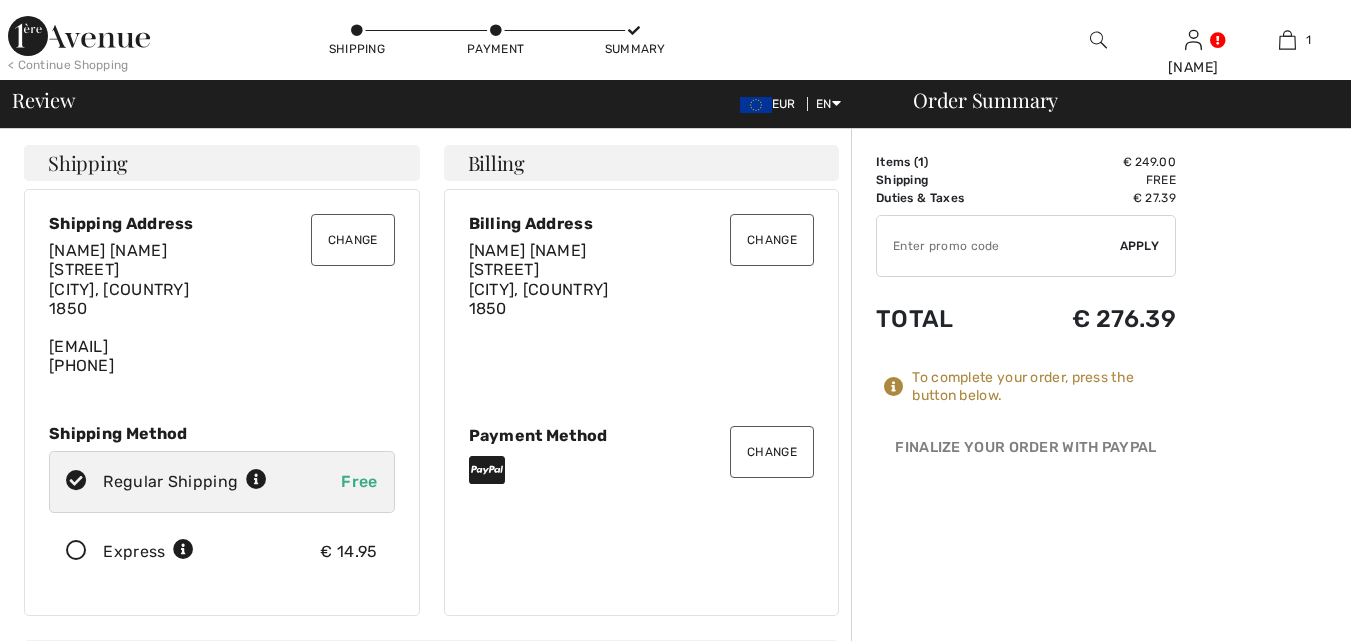 scroll, scrollTop: 0, scrollLeft: 0, axis: both 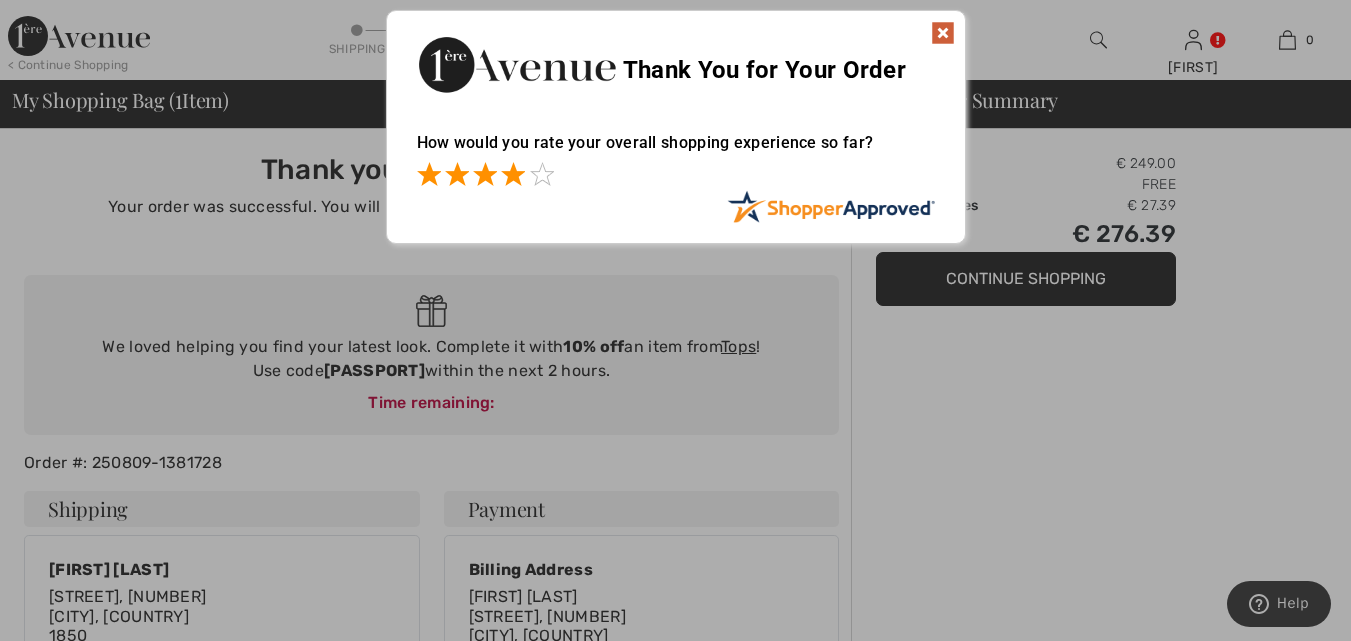 click at bounding box center (513, 174) 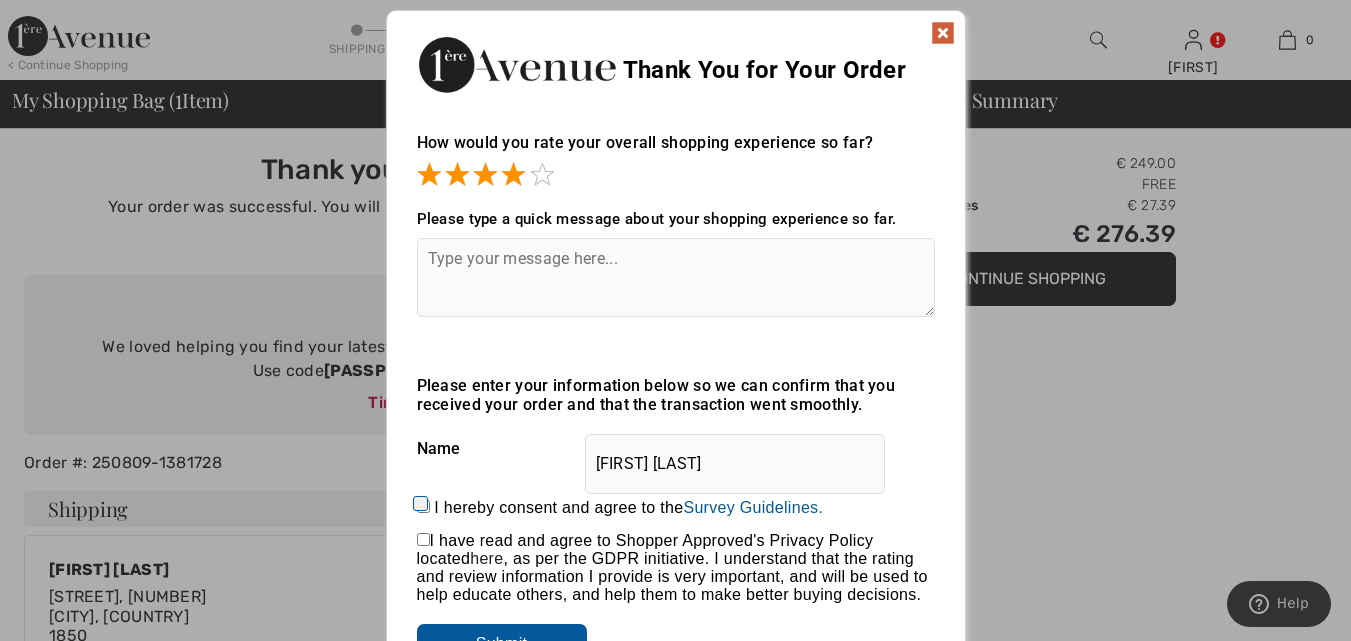 click at bounding box center [943, 33] 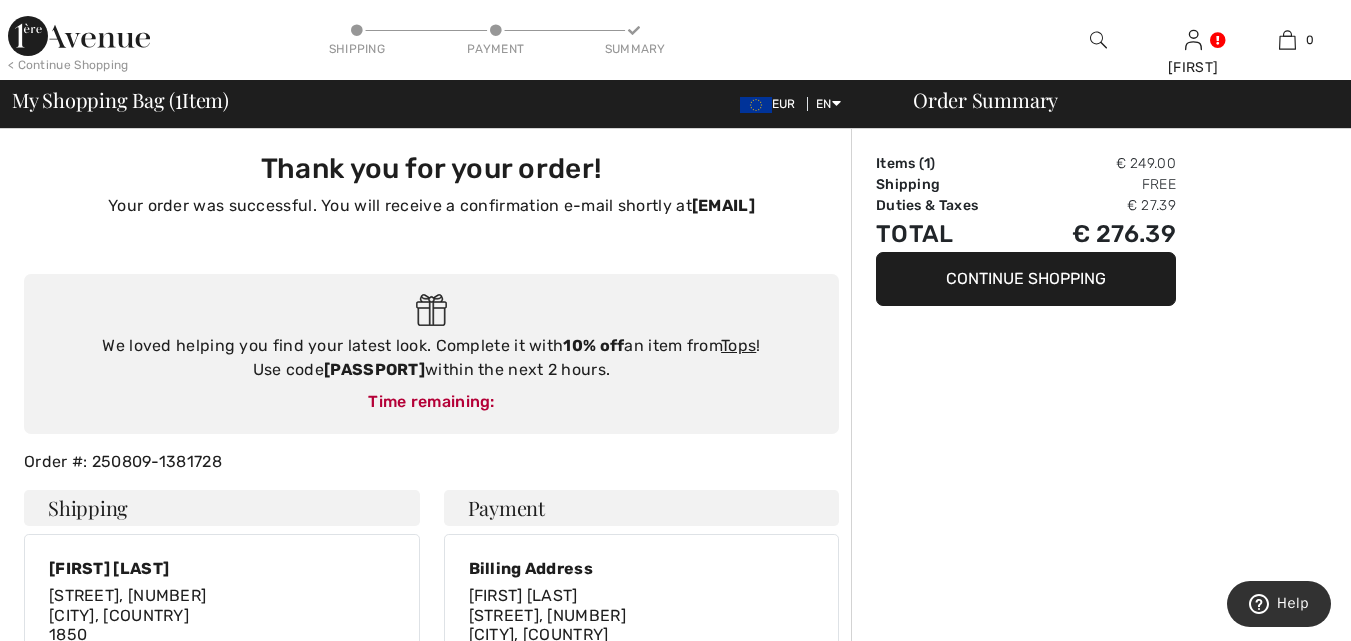 scroll, scrollTop: 0, scrollLeft: 0, axis: both 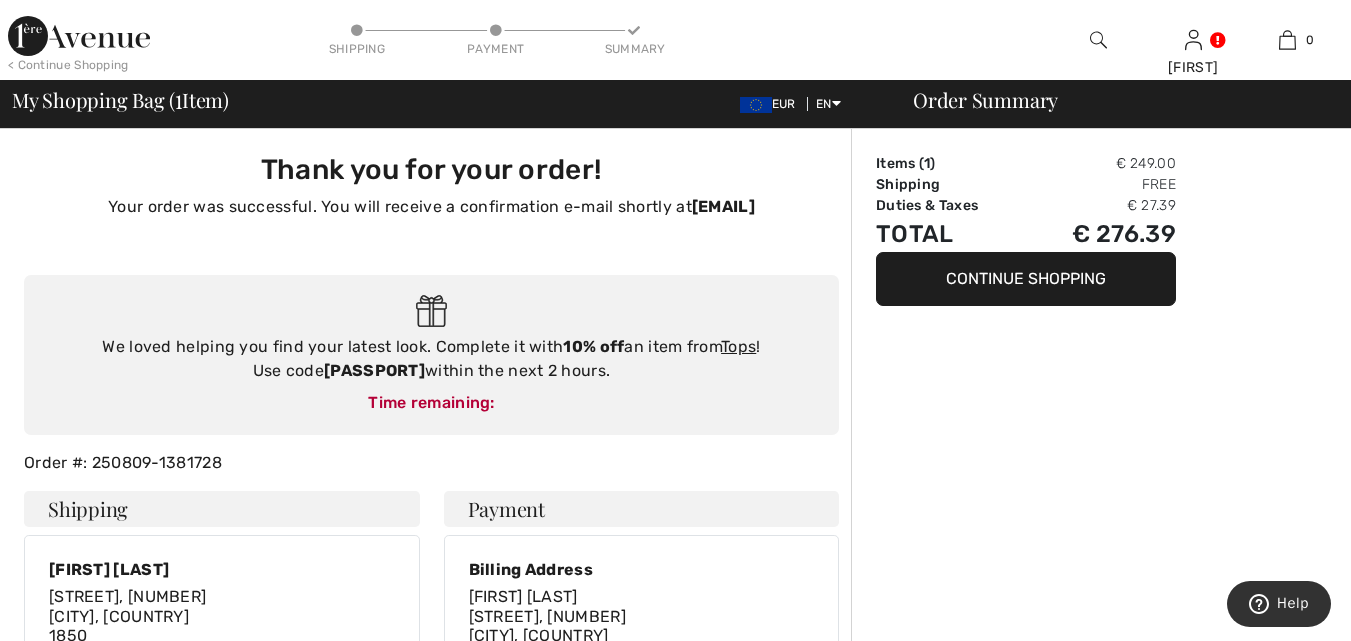 click on "Continue Shopping" at bounding box center [1026, 279] 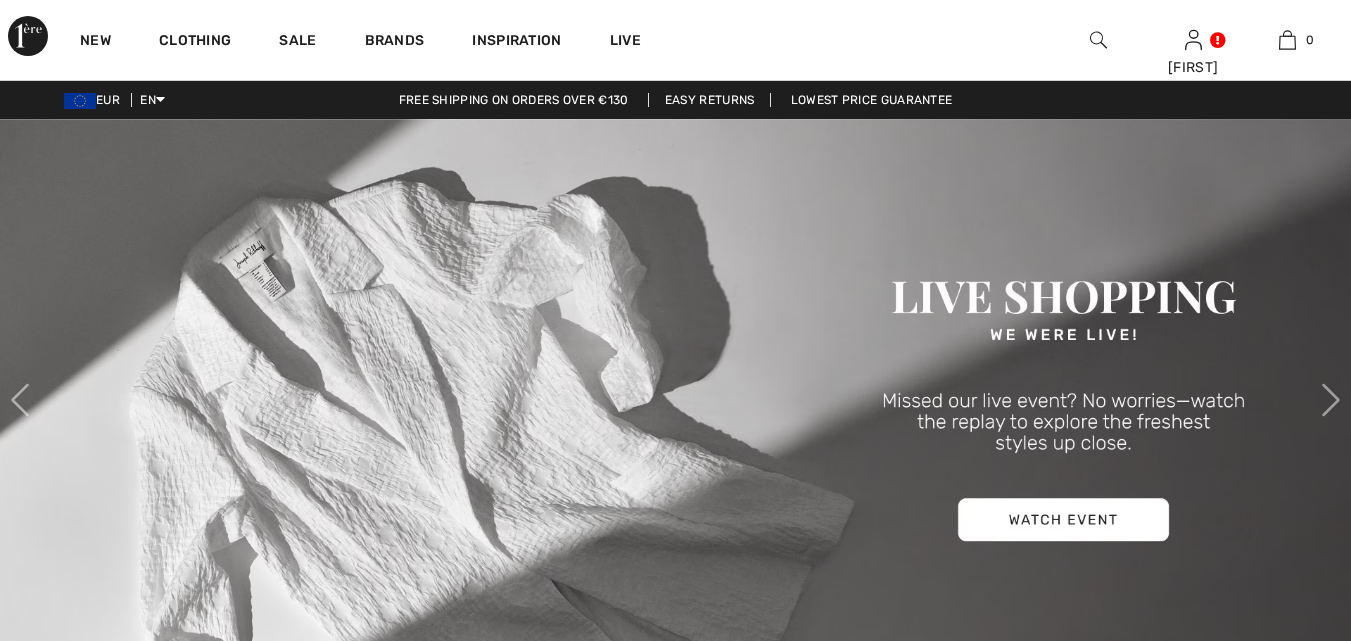 scroll, scrollTop: 0, scrollLeft: 0, axis: both 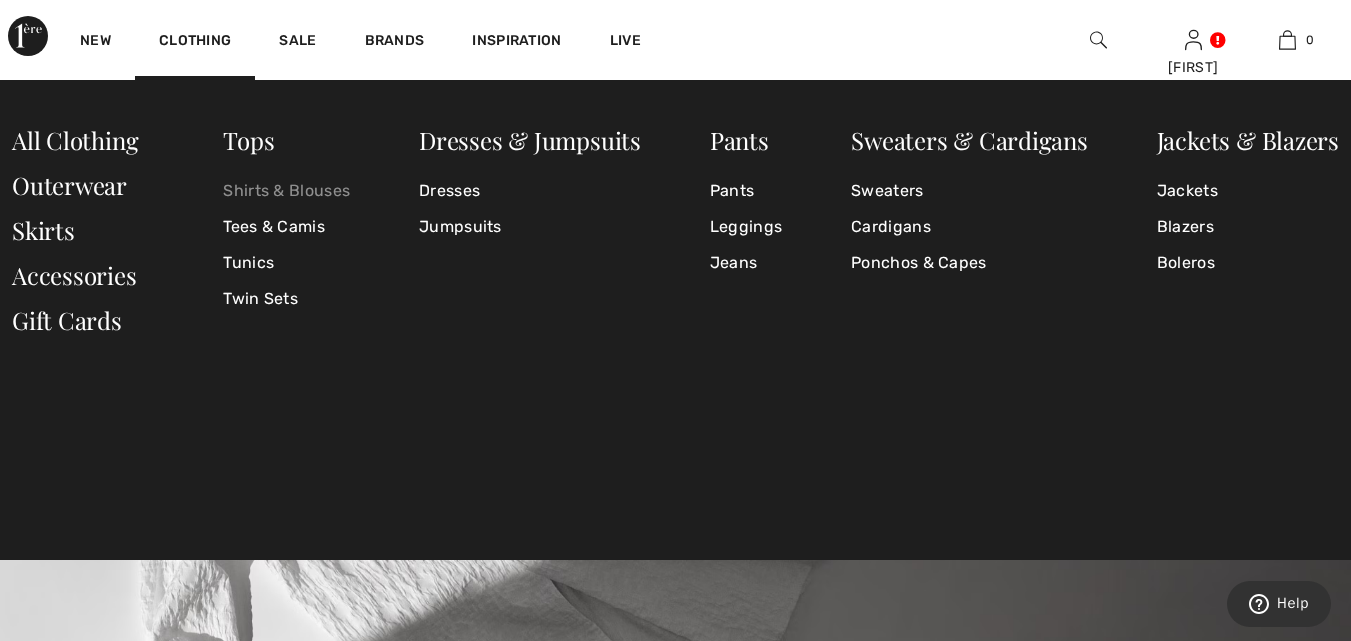 click on "Shirts & Blouses" at bounding box center (286, 191) 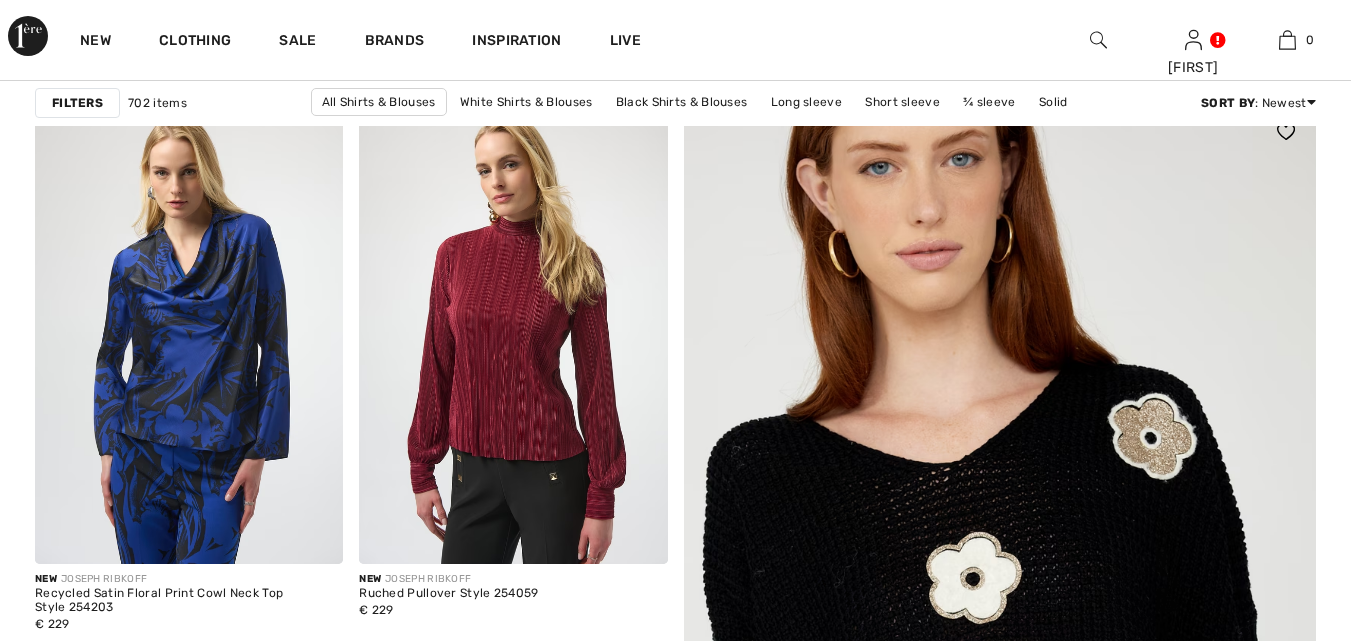 scroll, scrollTop: 400, scrollLeft: 0, axis: vertical 